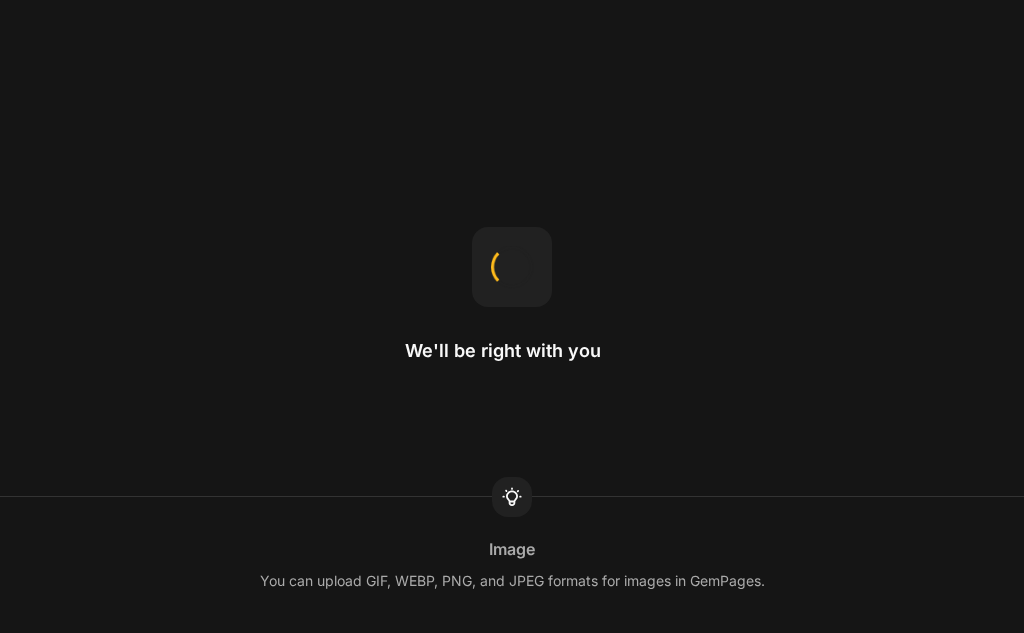 scroll, scrollTop: 0, scrollLeft: 0, axis: both 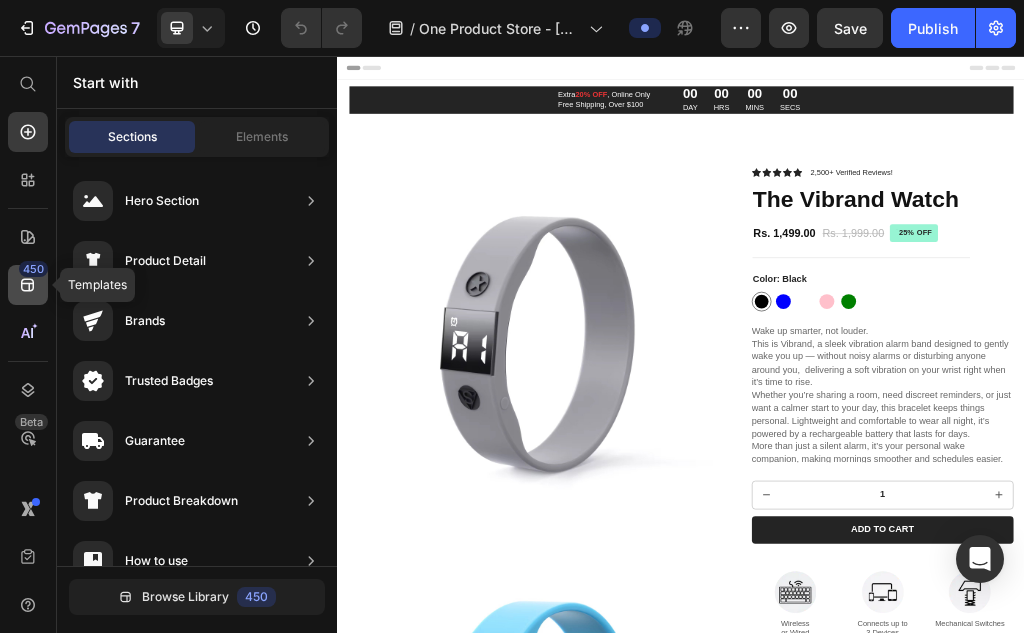 click on "450" 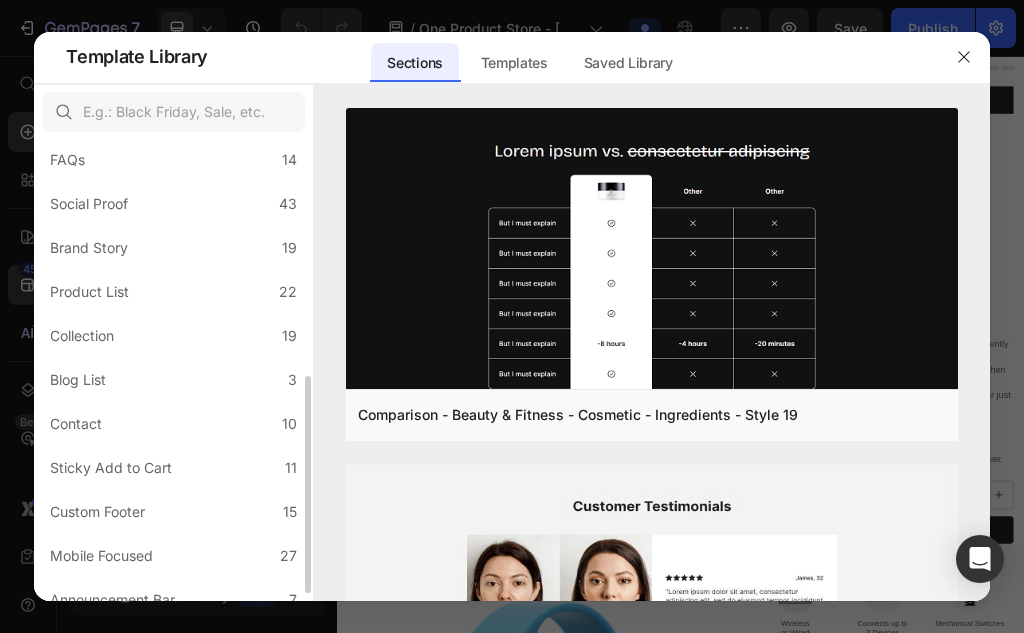 scroll, scrollTop: 518, scrollLeft: 0, axis: vertical 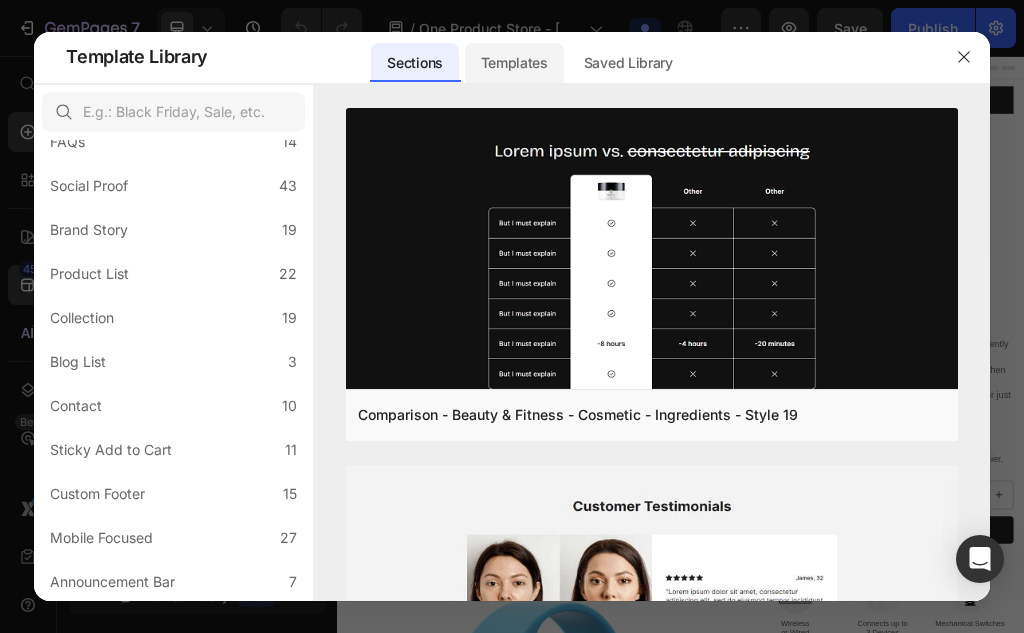 click on "Templates" 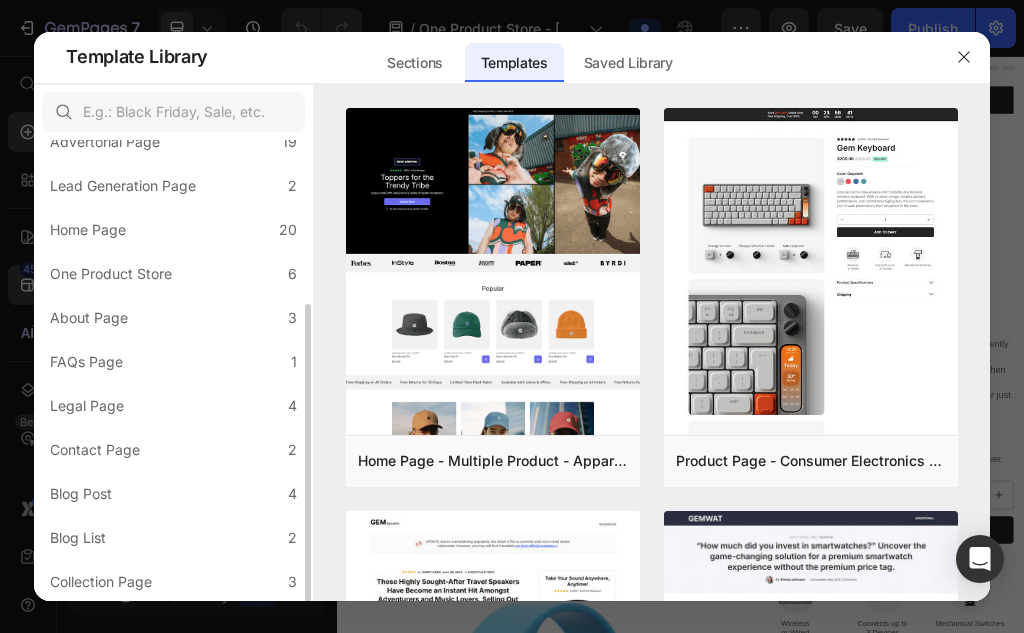 scroll, scrollTop: 254, scrollLeft: 0, axis: vertical 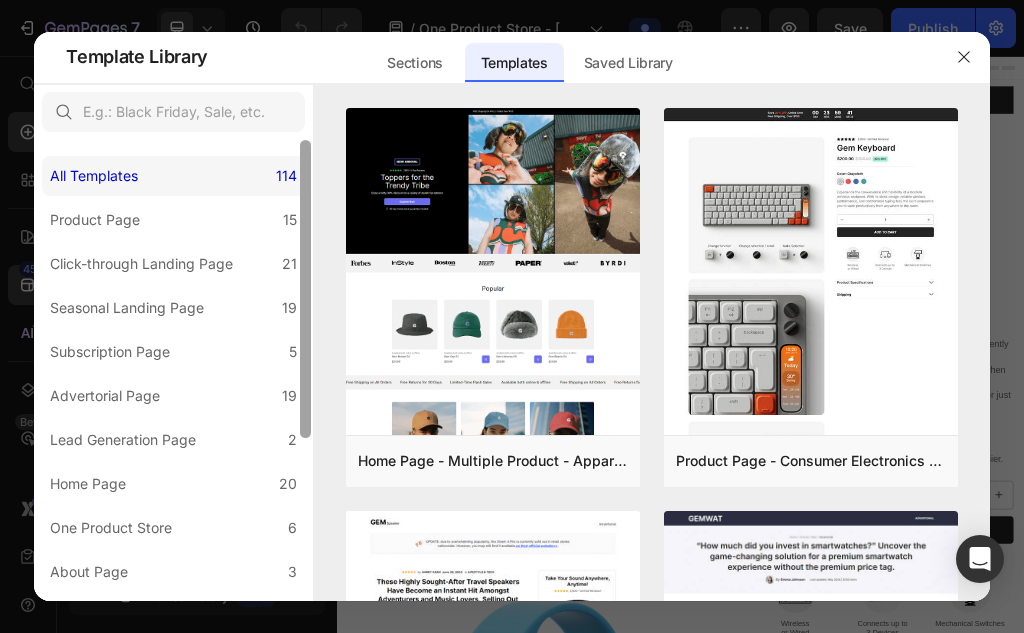 drag, startPoint x: 303, startPoint y: 407, endPoint x: 291, endPoint y: 193, distance: 214.33618 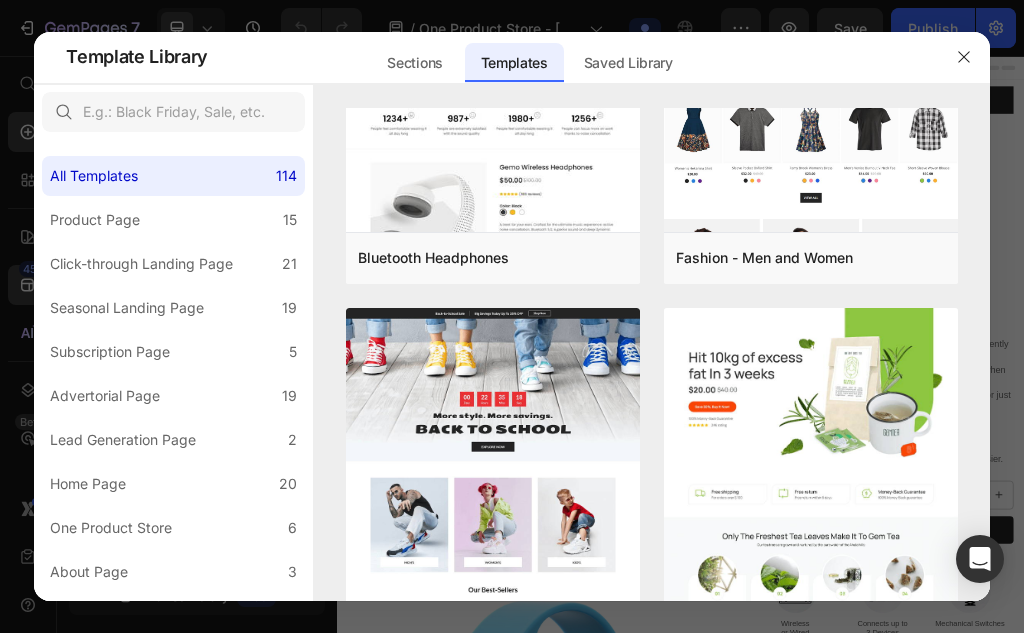 scroll, scrollTop: 11683, scrollLeft: 0, axis: vertical 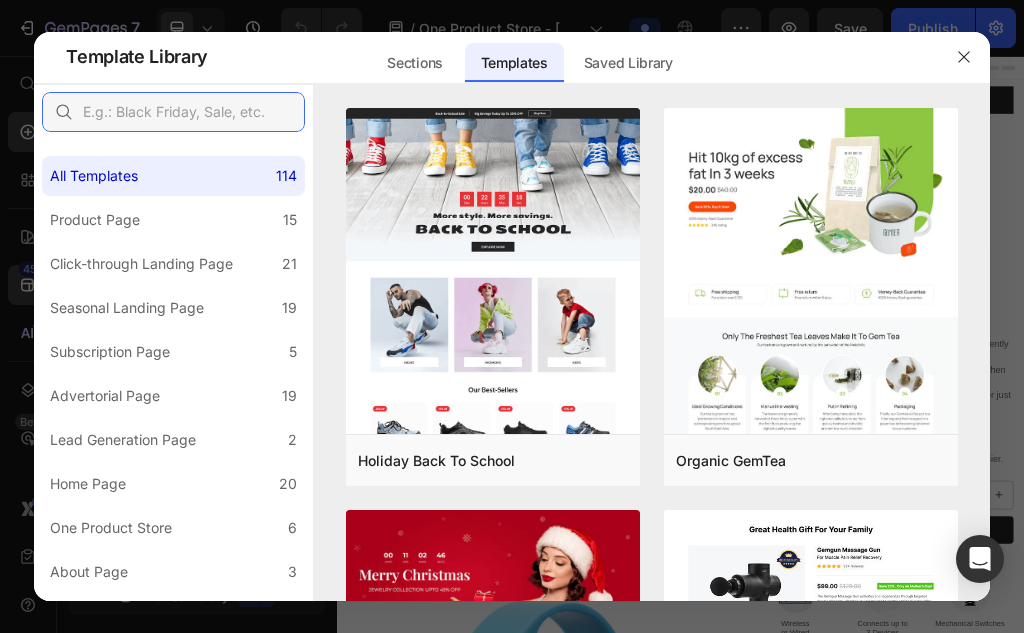 click at bounding box center (173, 112) 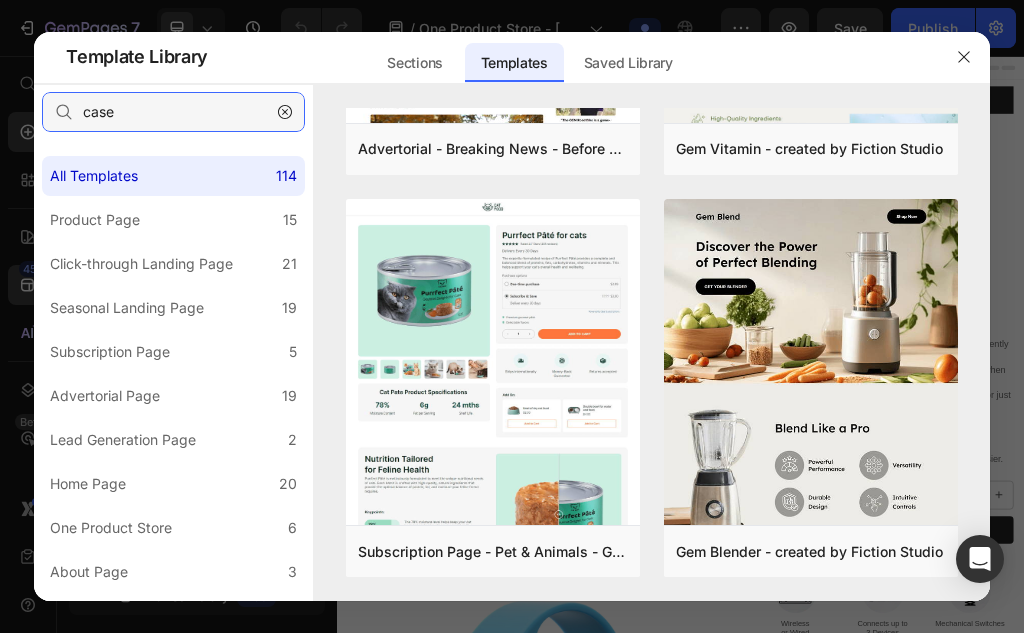 scroll, scrollTop: 0, scrollLeft: 0, axis: both 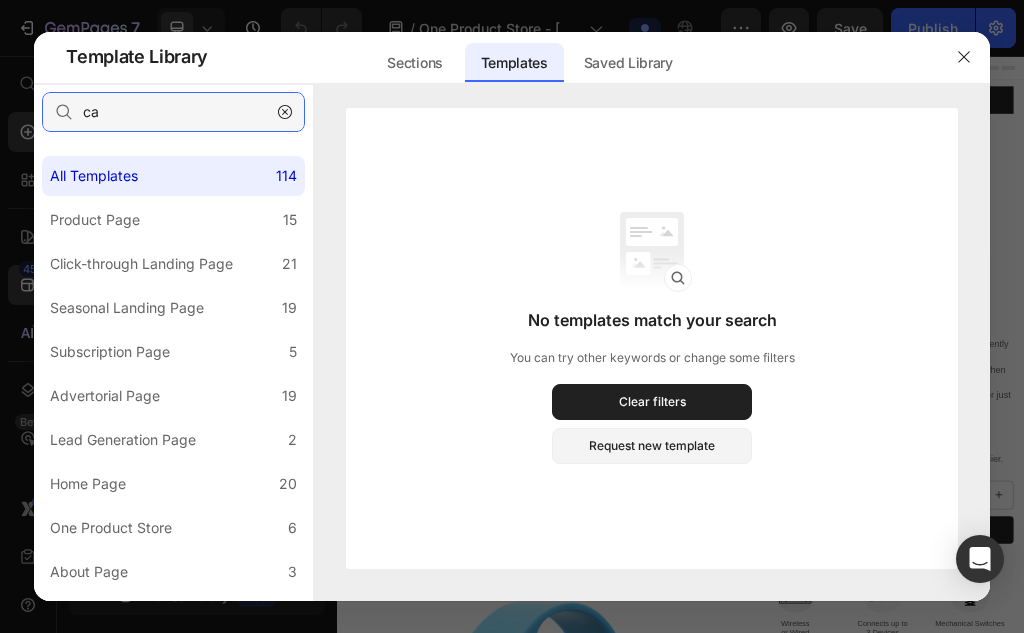 type on "c" 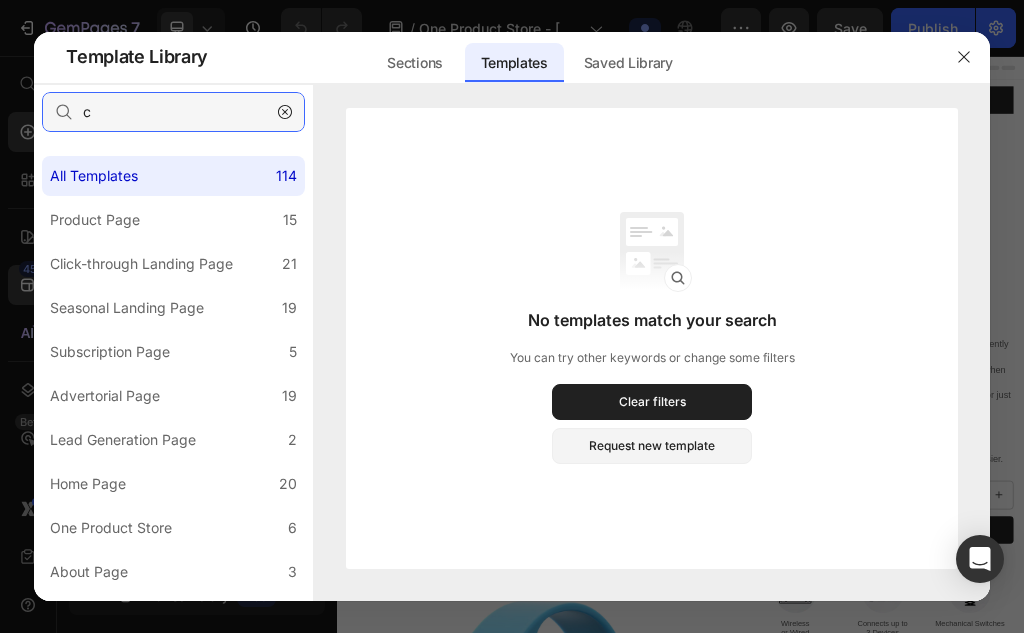 type 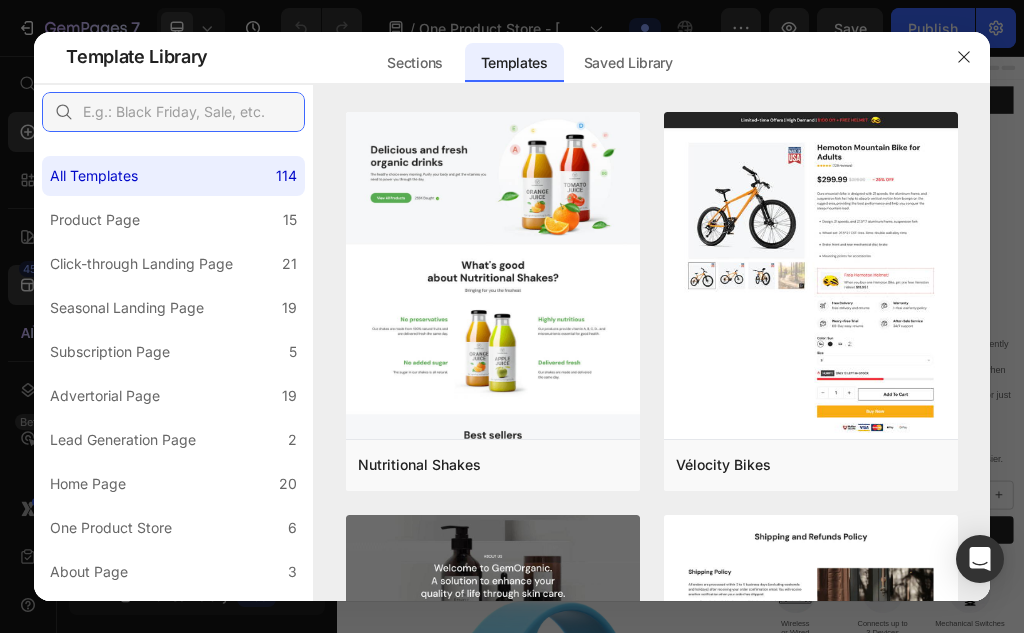 scroll, scrollTop: 20236, scrollLeft: 0, axis: vertical 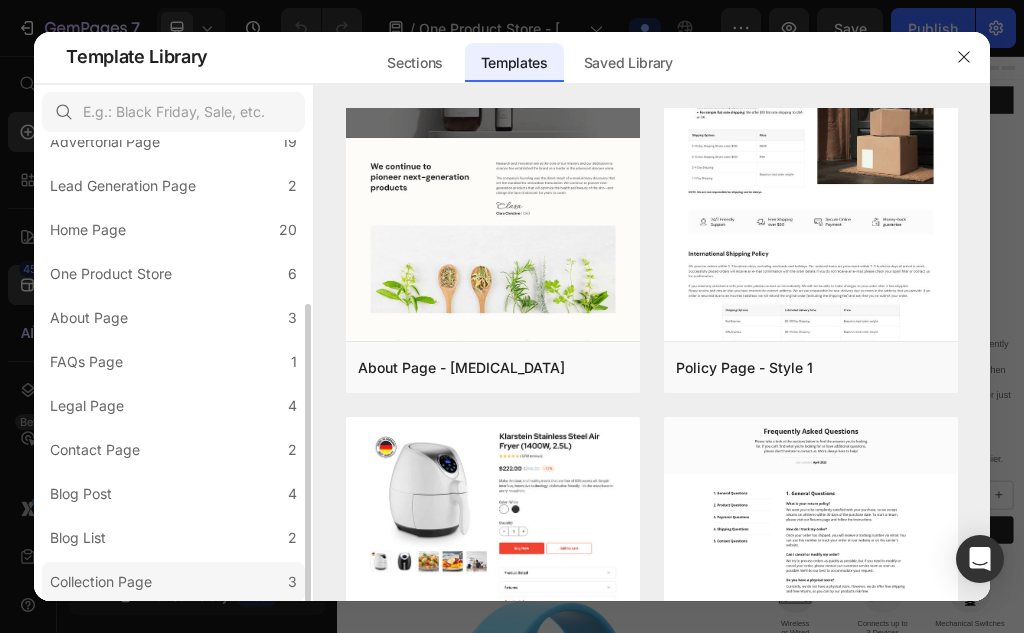 click on "Collection Page" at bounding box center [101, 582] 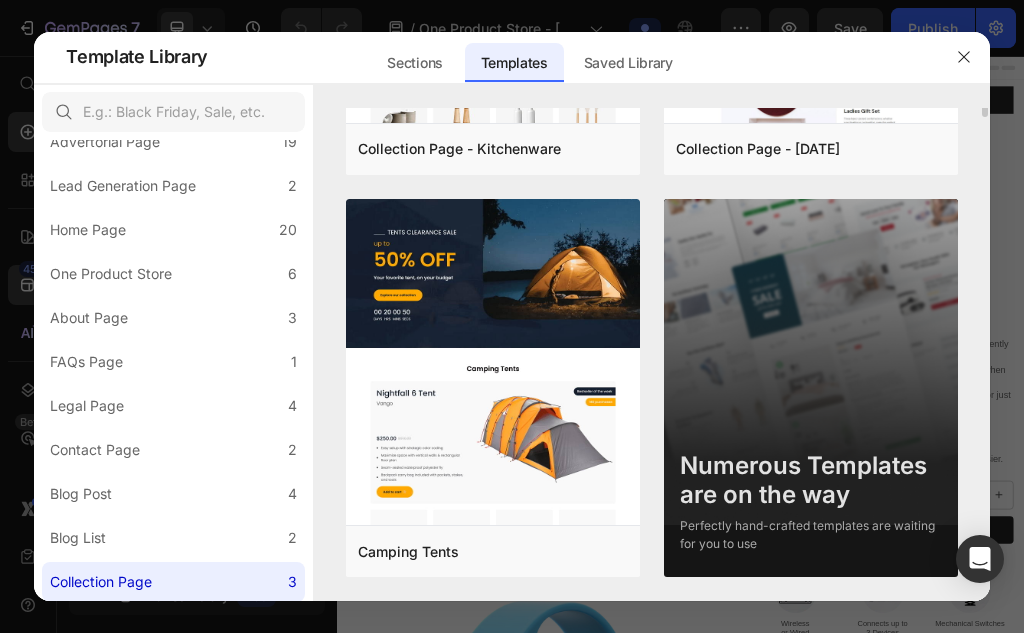 scroll, scrollTop: 0, scrollLeft: 0, axis: both 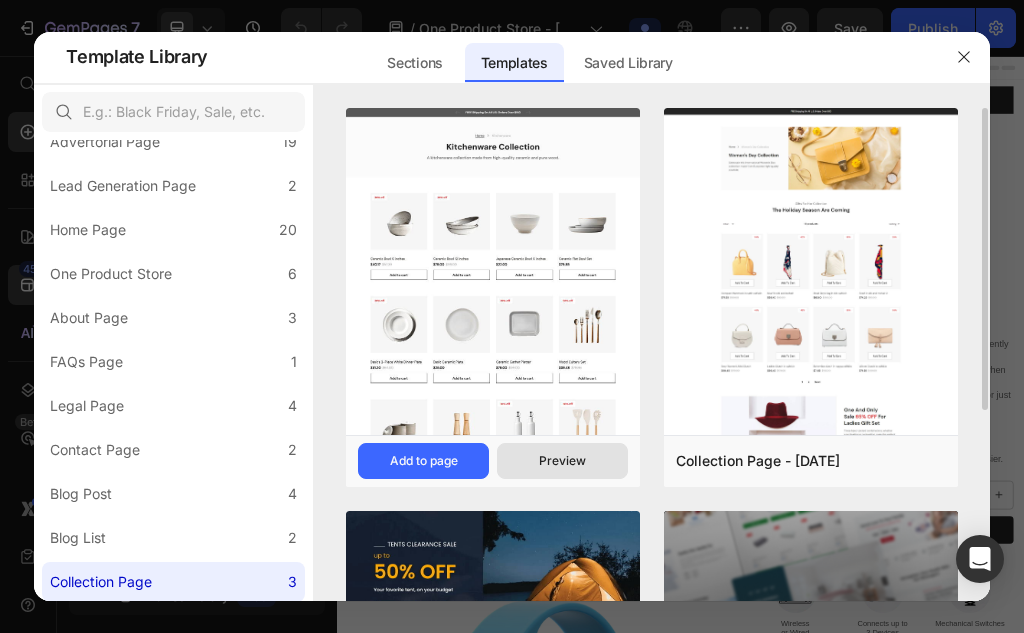 click on "Preview" at bounding box center [562, 461] 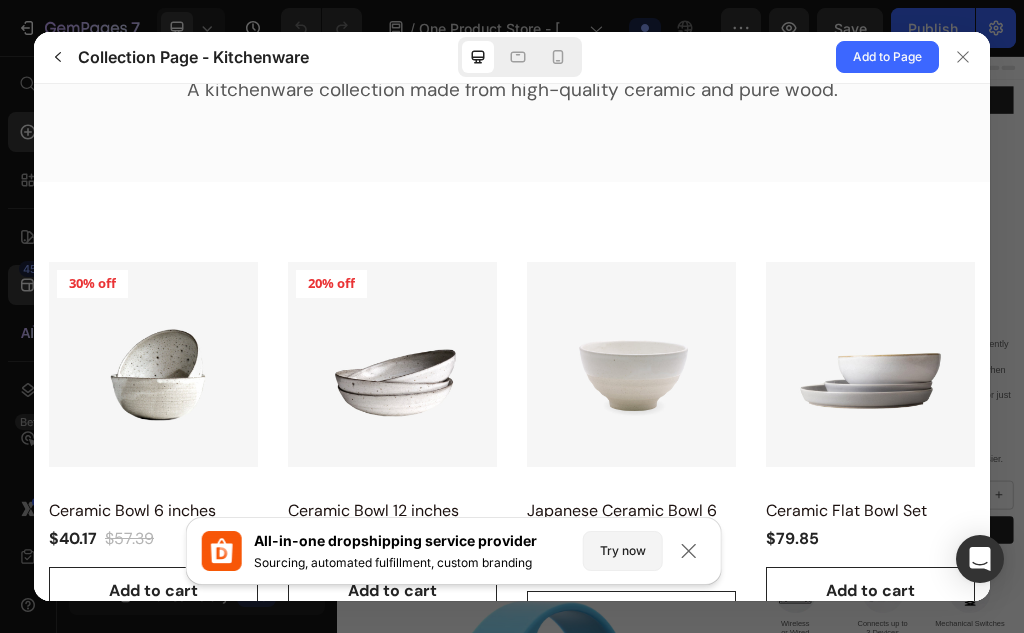 scroll, scrollTop: 223, scrollLeft: 0, axis: vertical 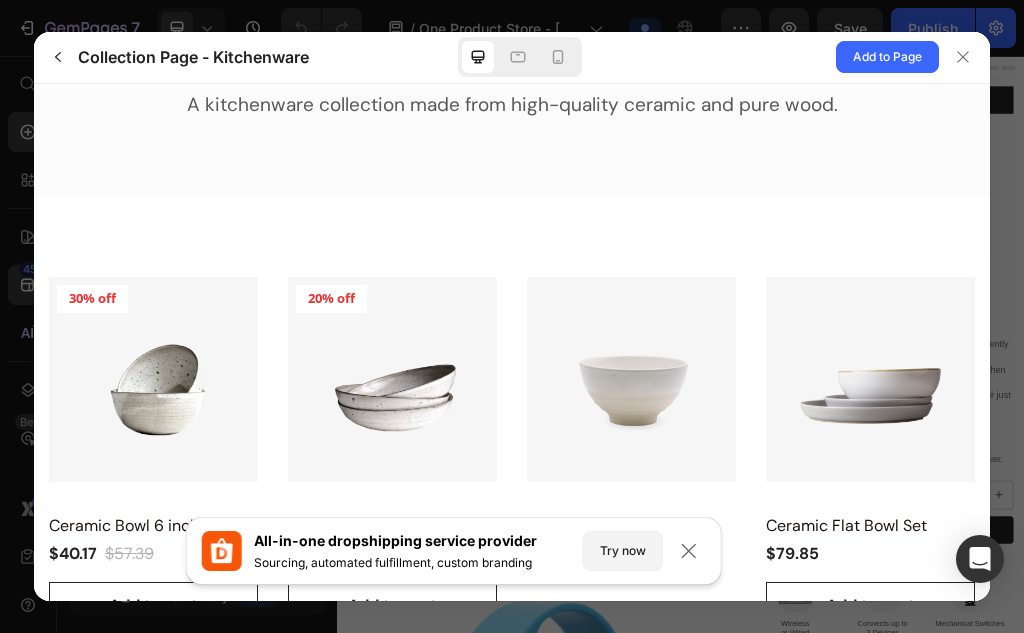 click at bounding box center (153, 380) 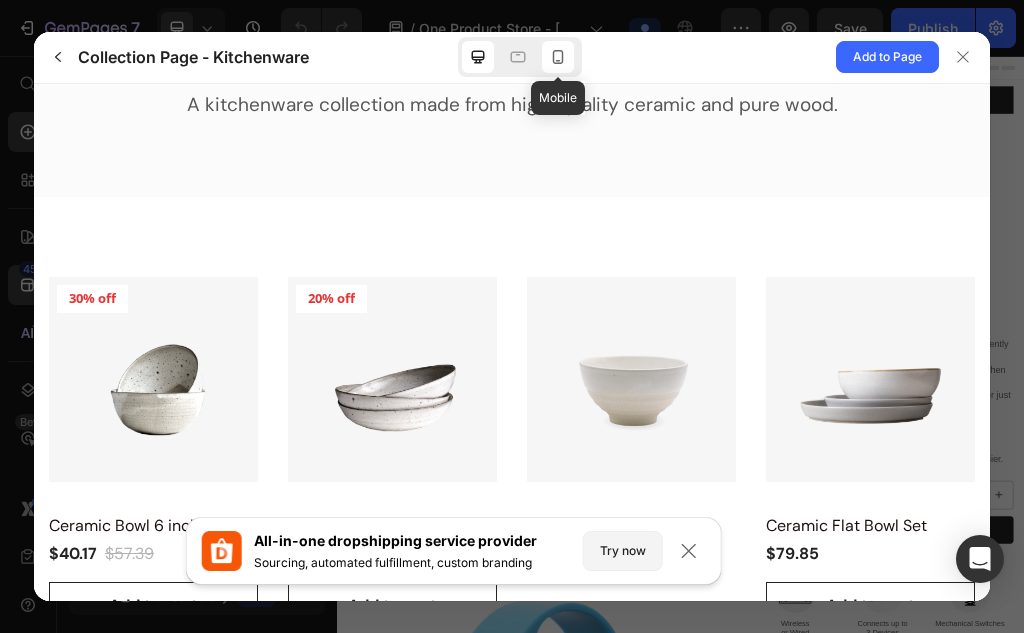 click 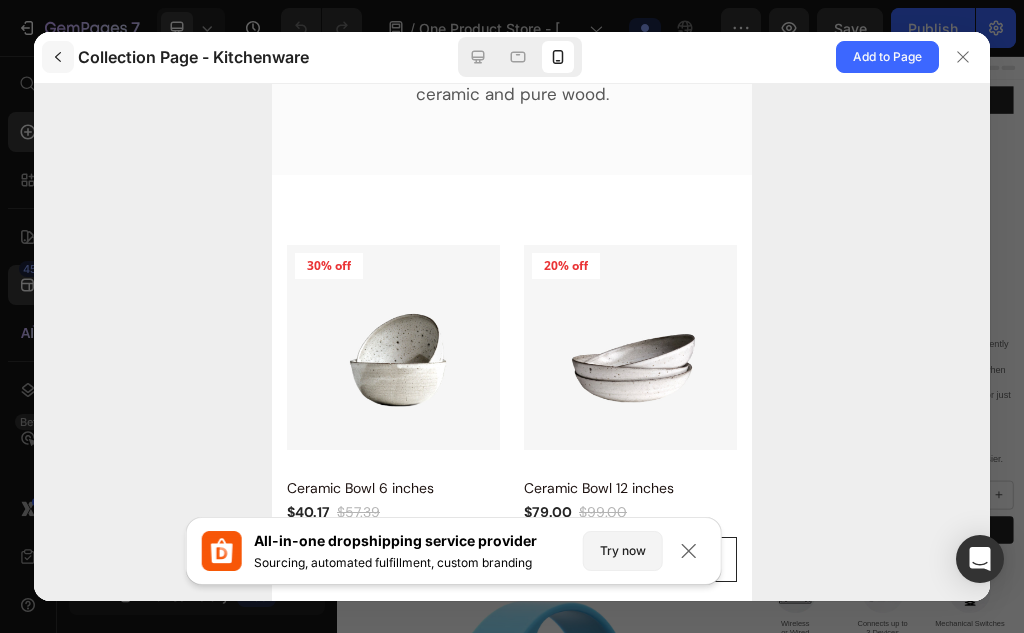 click 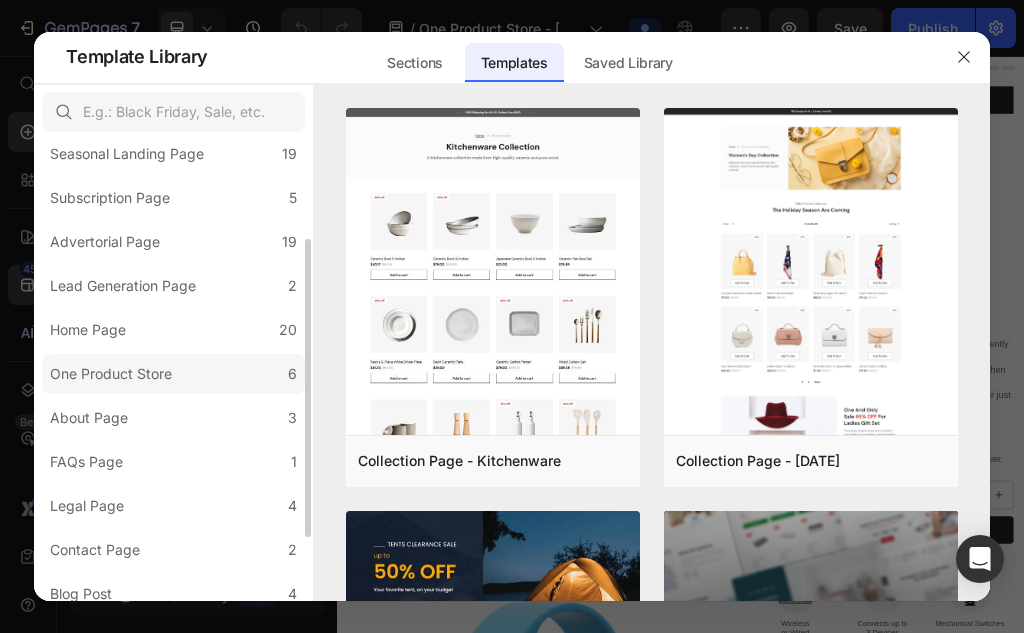 scroll, scrollTop: 0, scrollLeft: 0, axis: both 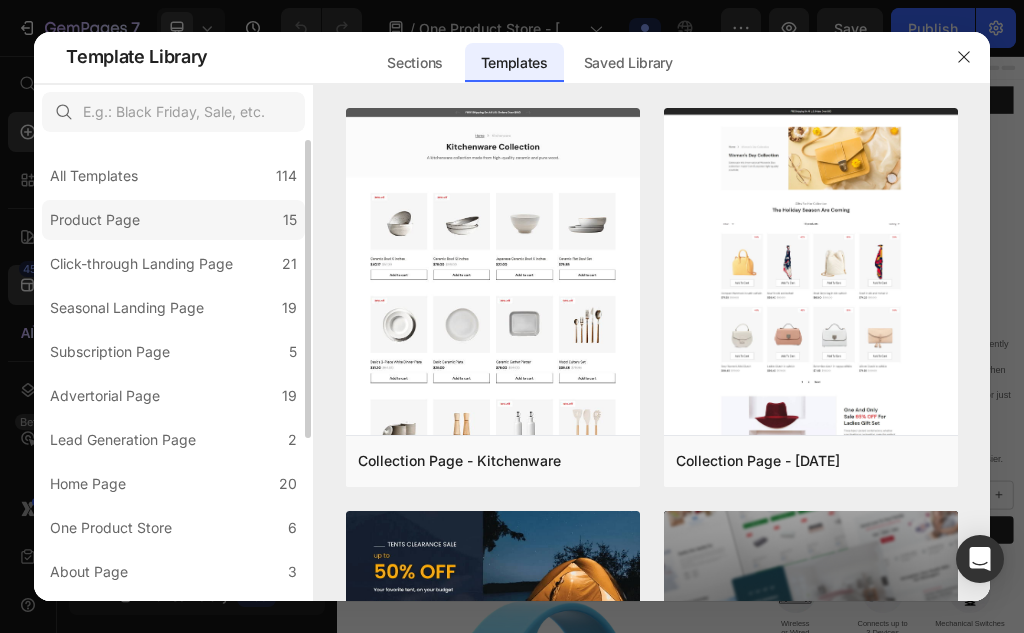 click on "Product Page 15" 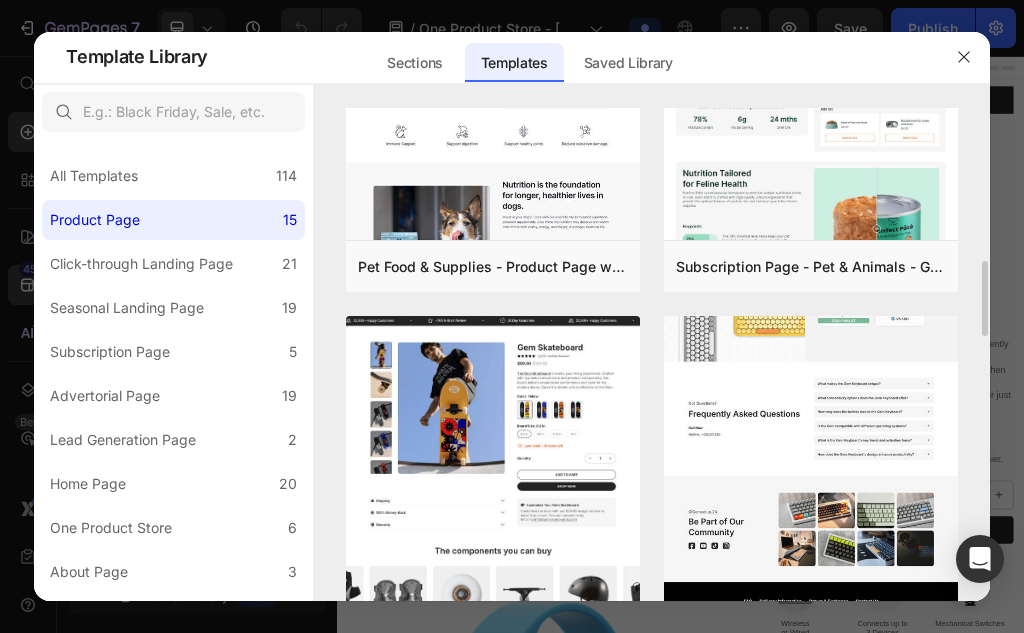 scroll, scrollTop: 1100, scrollLeft: 0, axis: vertical 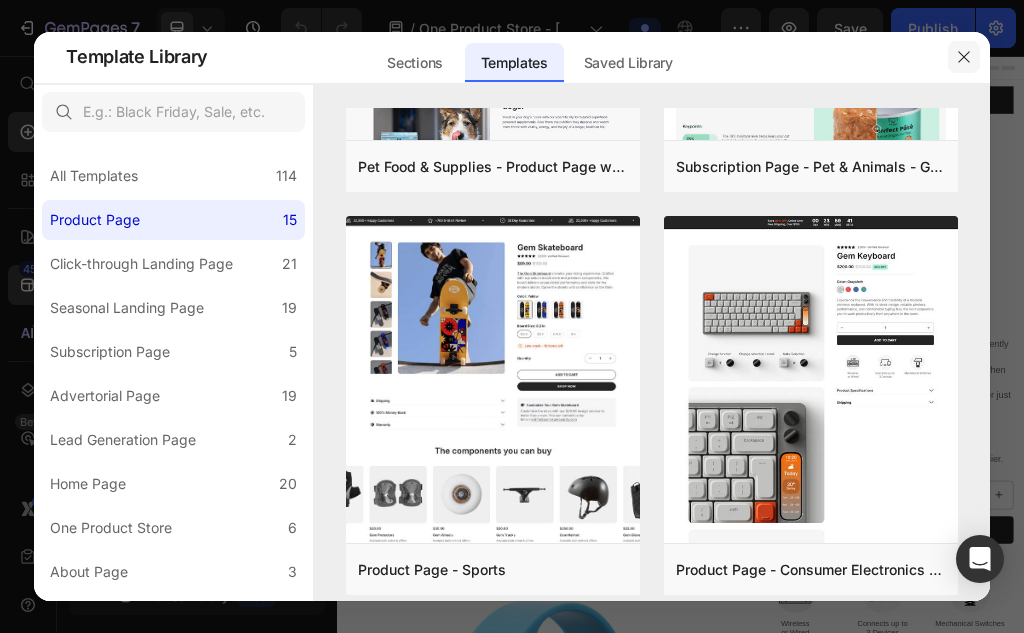 click 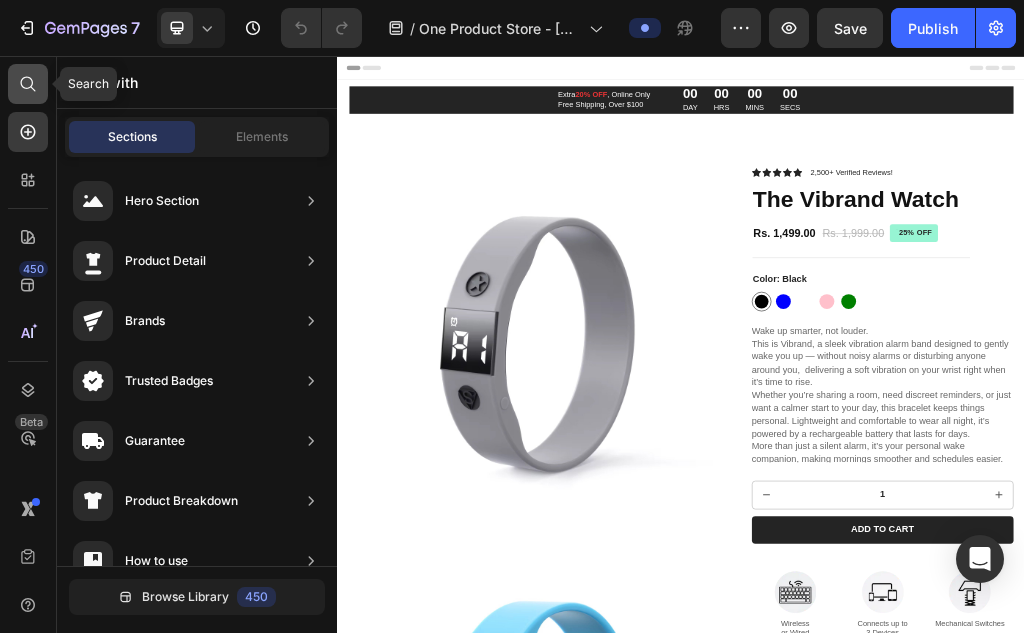 click 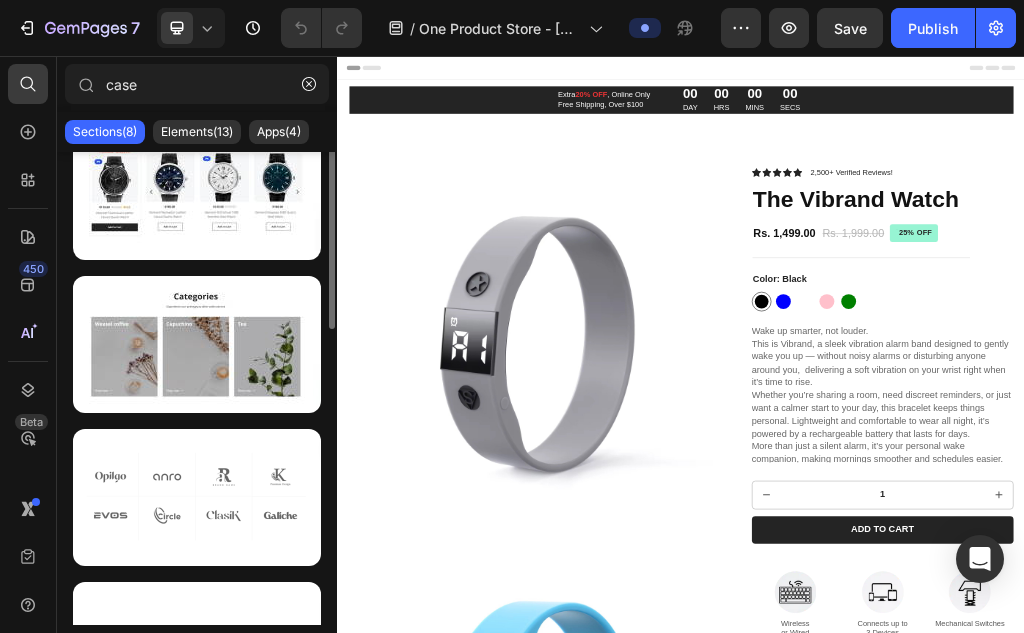 scroll, scrollTop: 0, scrollLeft: 0, axis: both 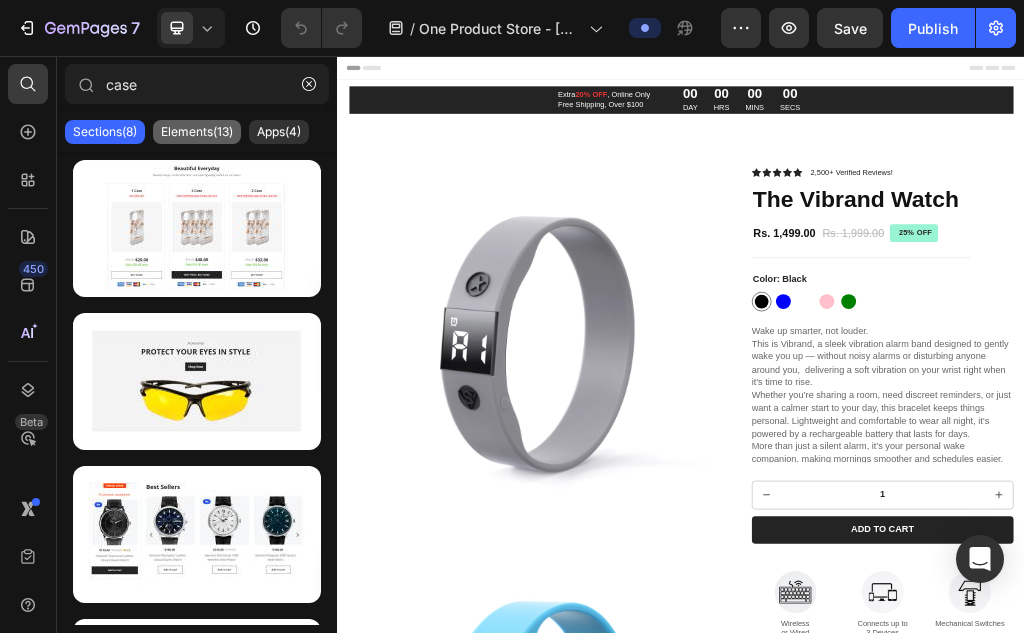 type on "case" 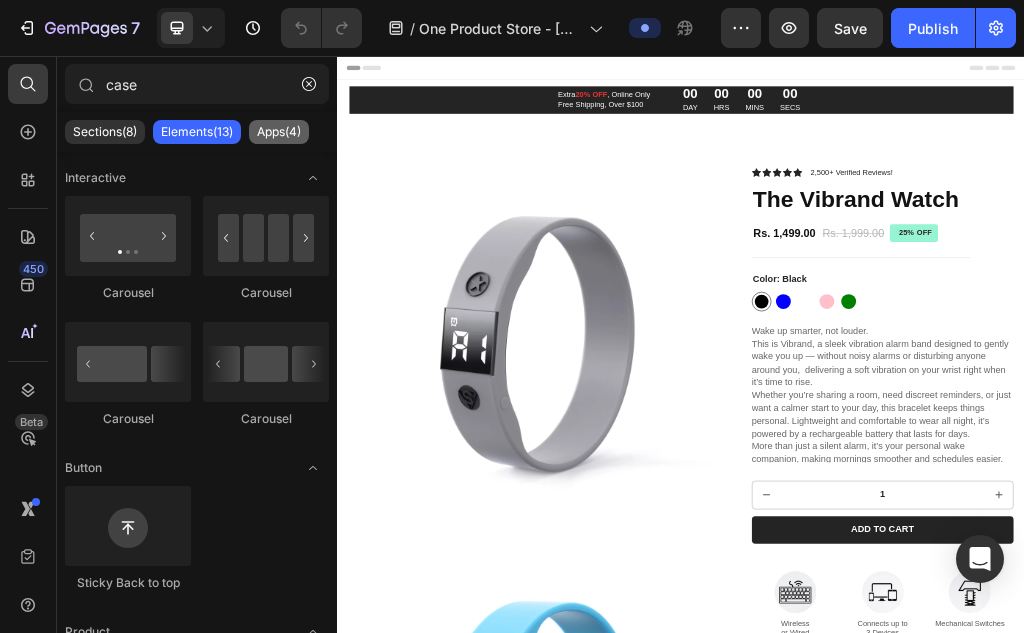 click on "Apps(4)" at bounding box center [279, 132] 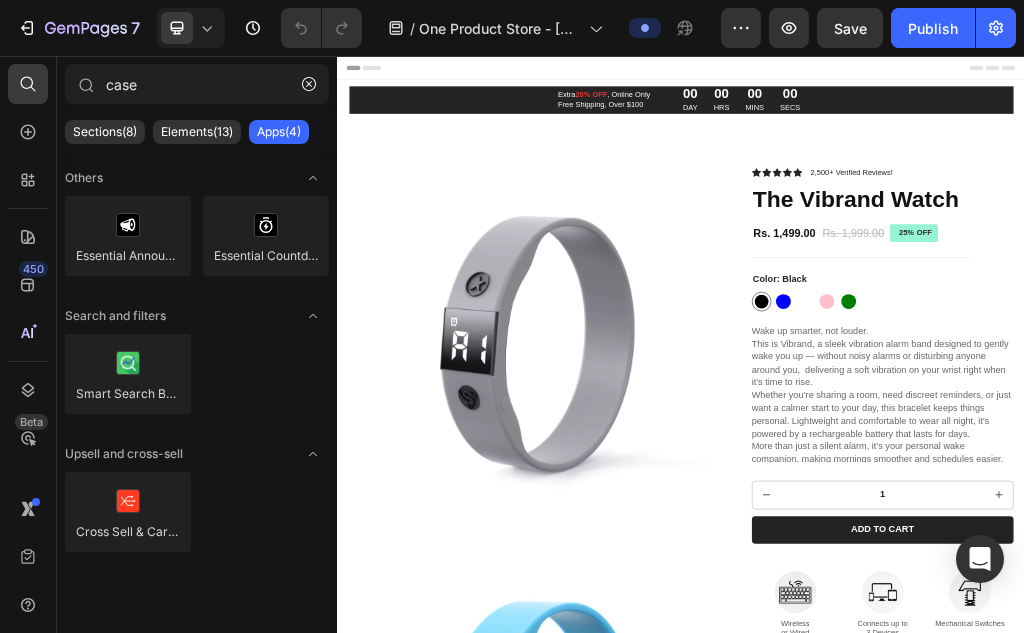 click on "Sections(8) Elements(13) Apps(4)" 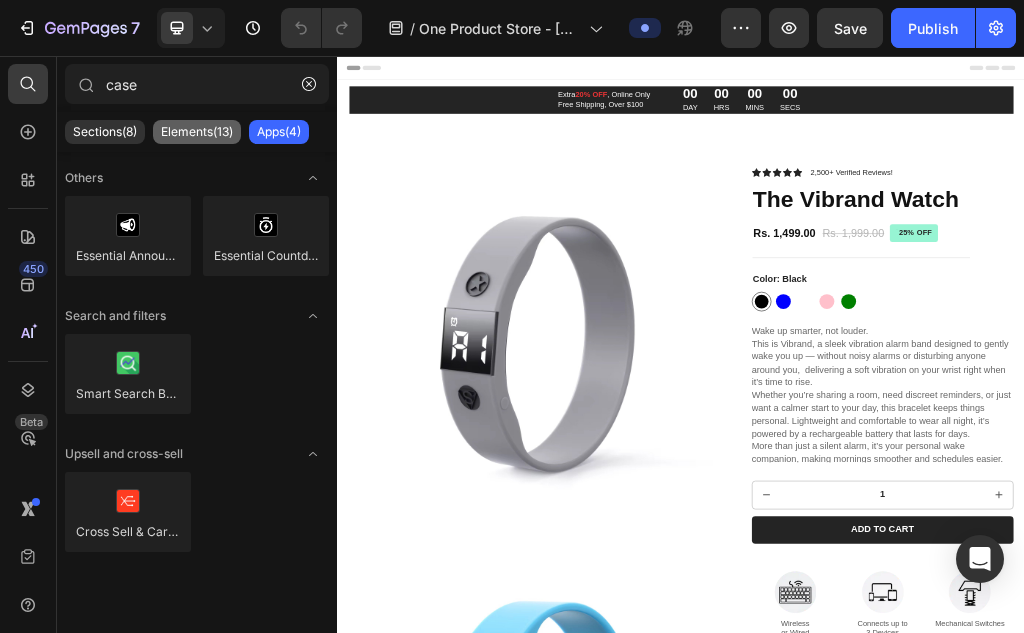 click on "Elements(13)" at bounding box center [197, 132] 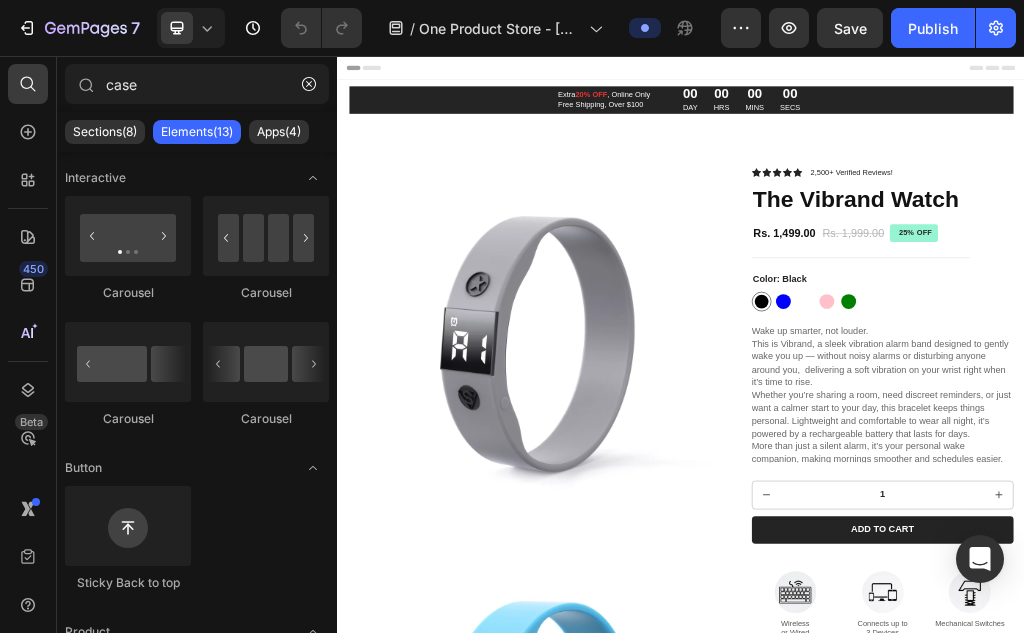click on "Sections(8) Elements(13) Apps(4)" 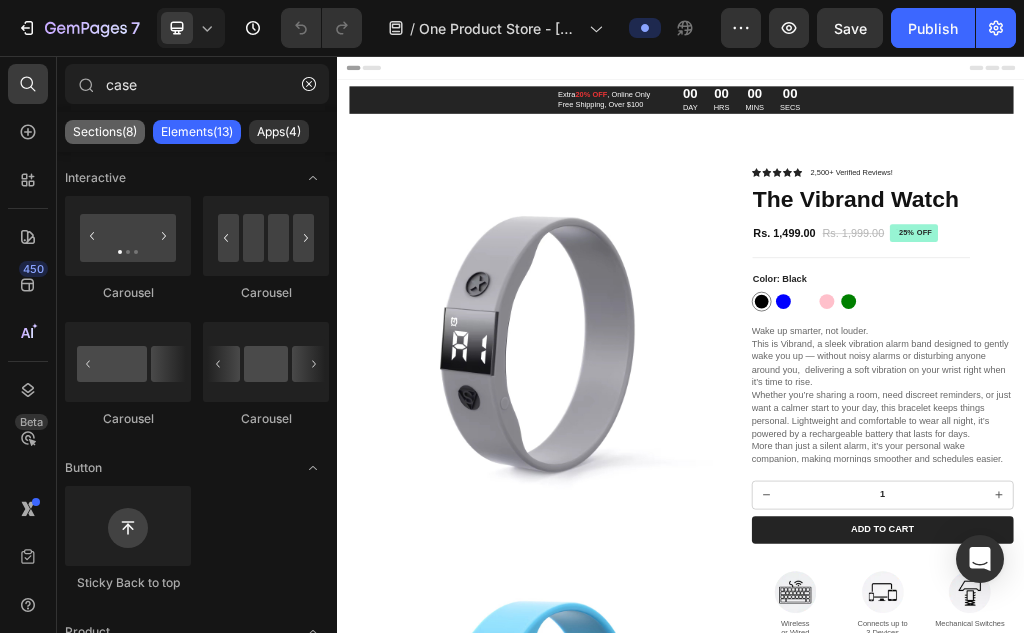 click on "Sections(8)" at bounding box center (105, 132) 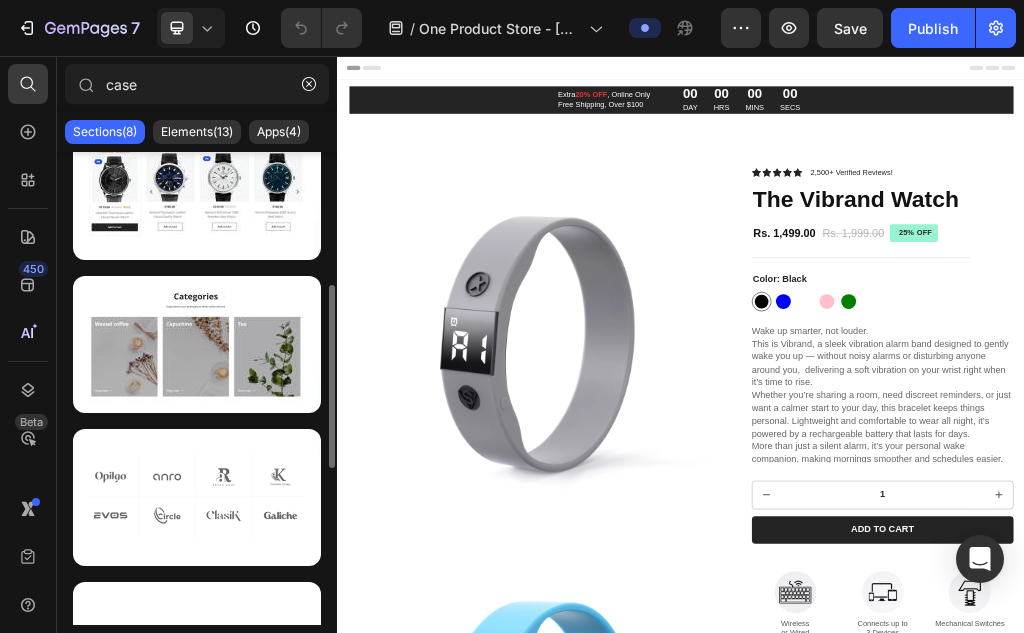 scroll, scrollTop: 0, scrollLeft: 0, axis: both 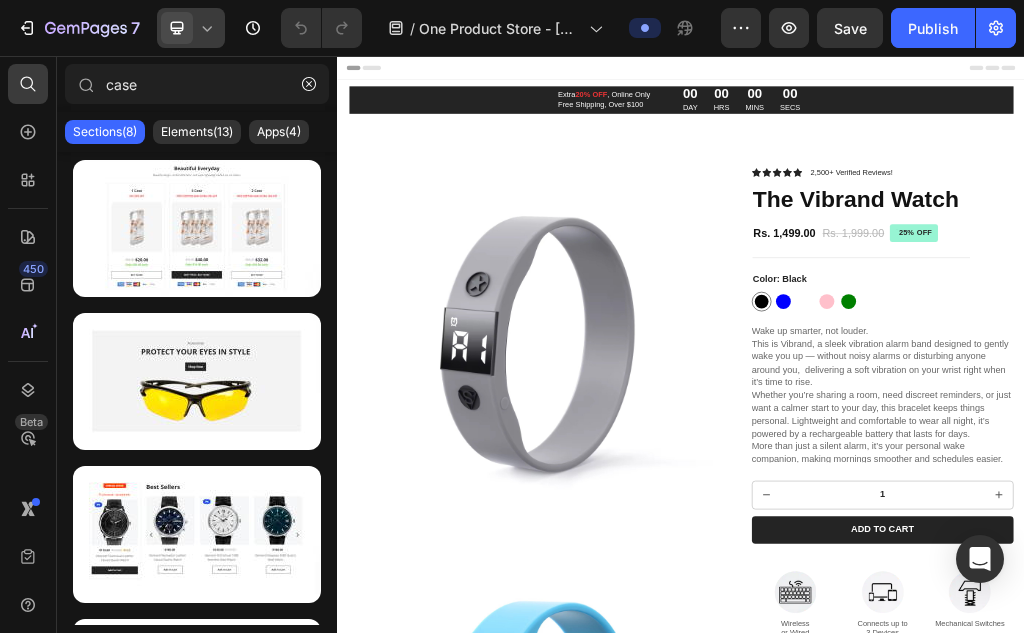 click 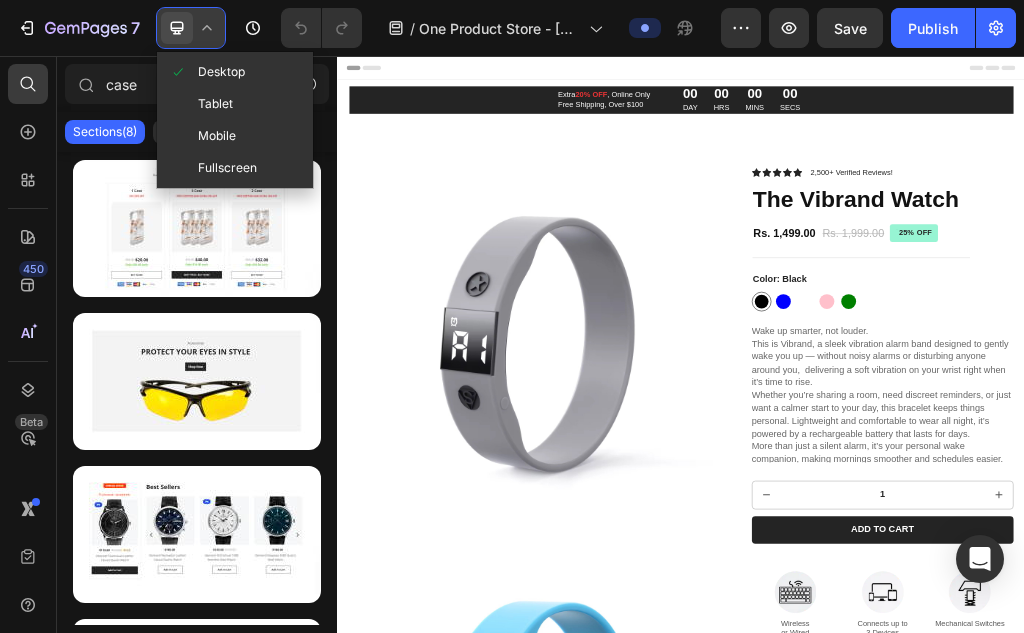 click 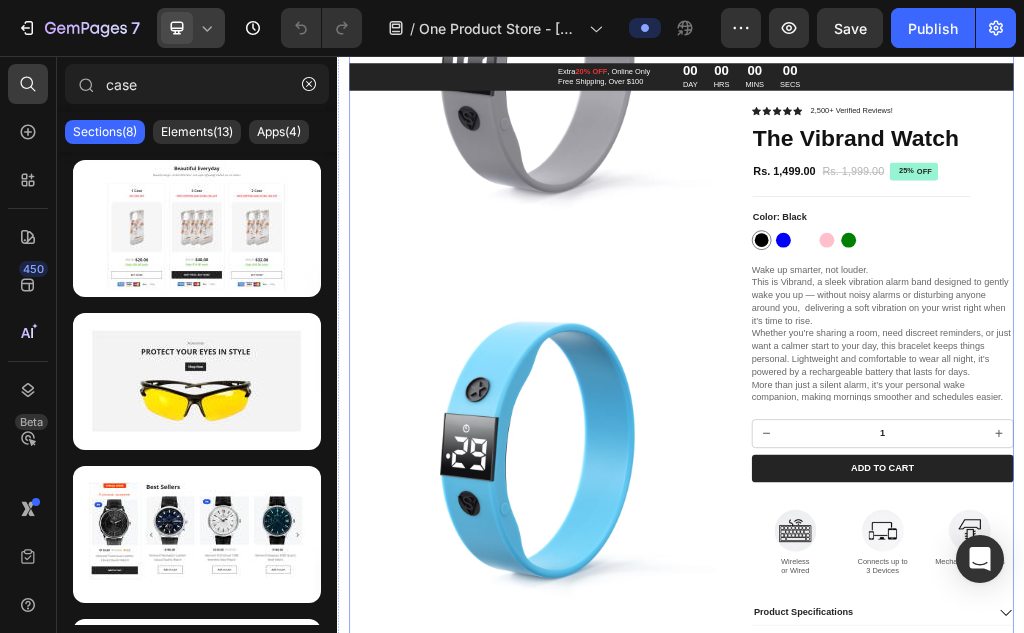scroll, scrollTop: 0, scrollLeft: 0, axis: both 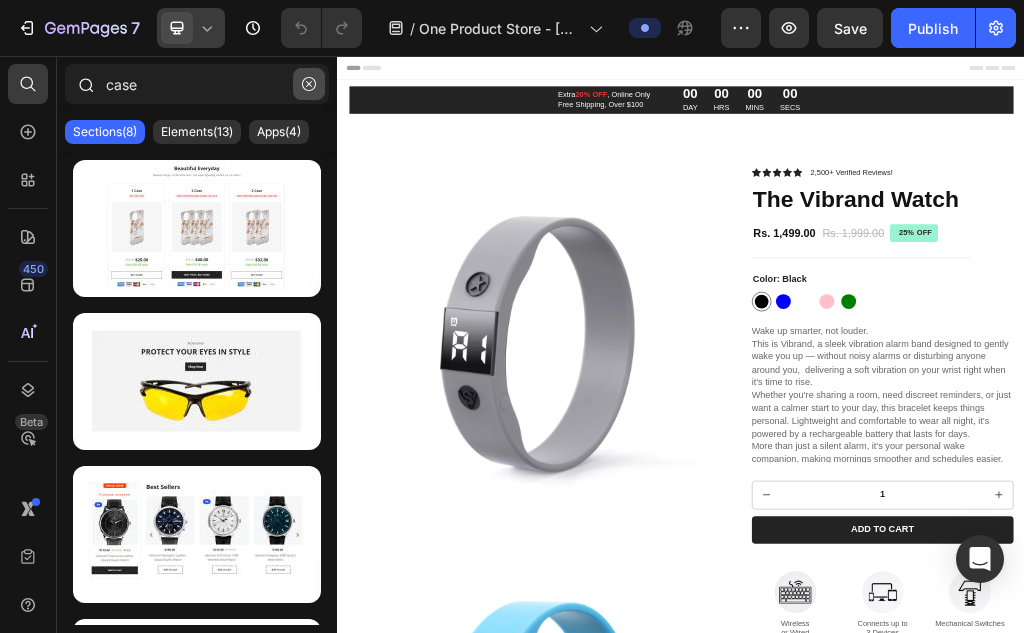 click 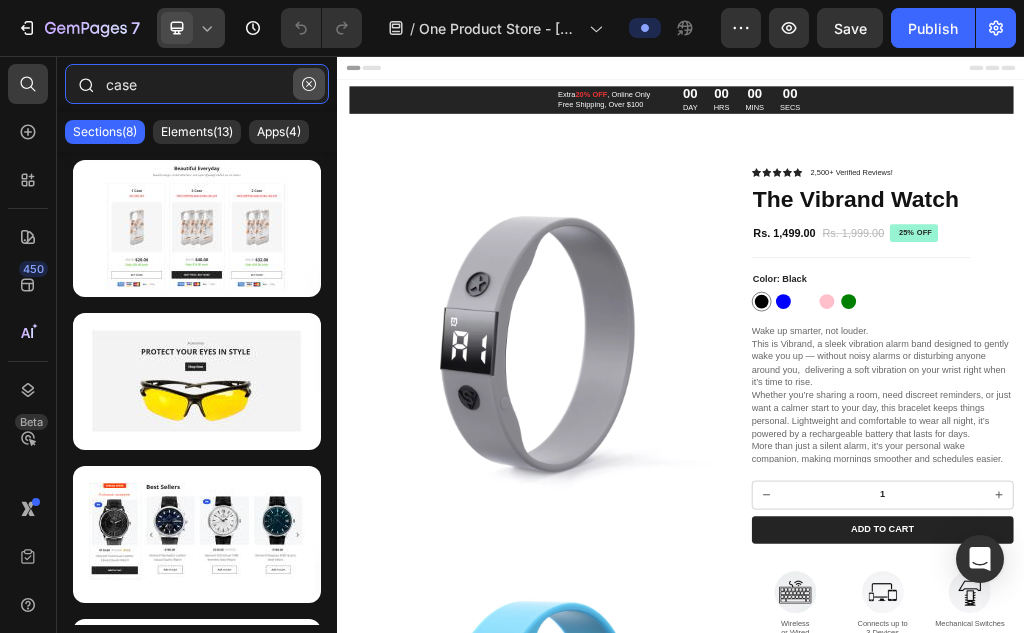 type 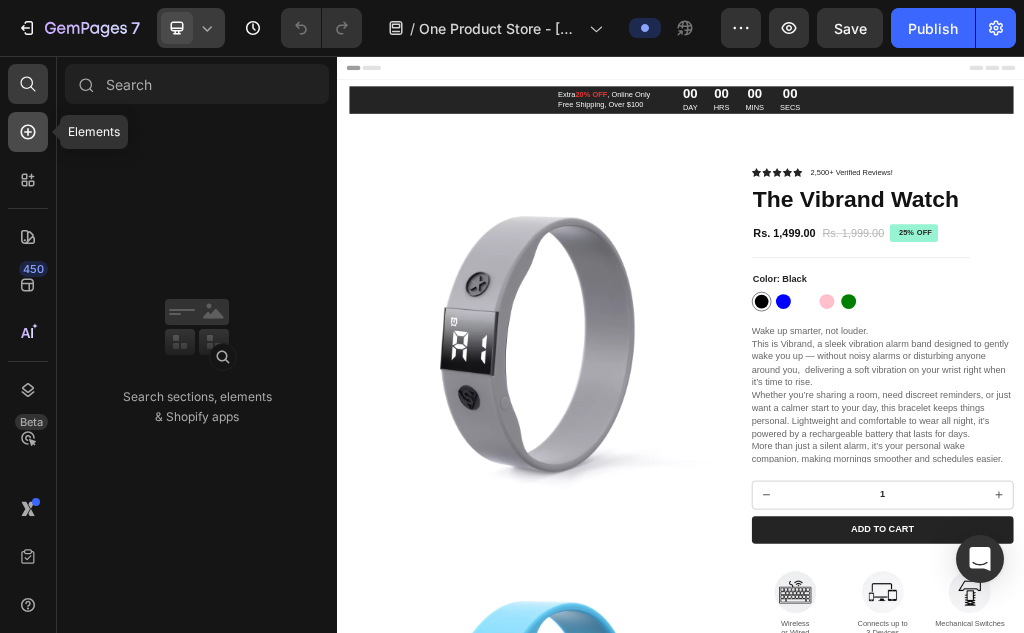 click 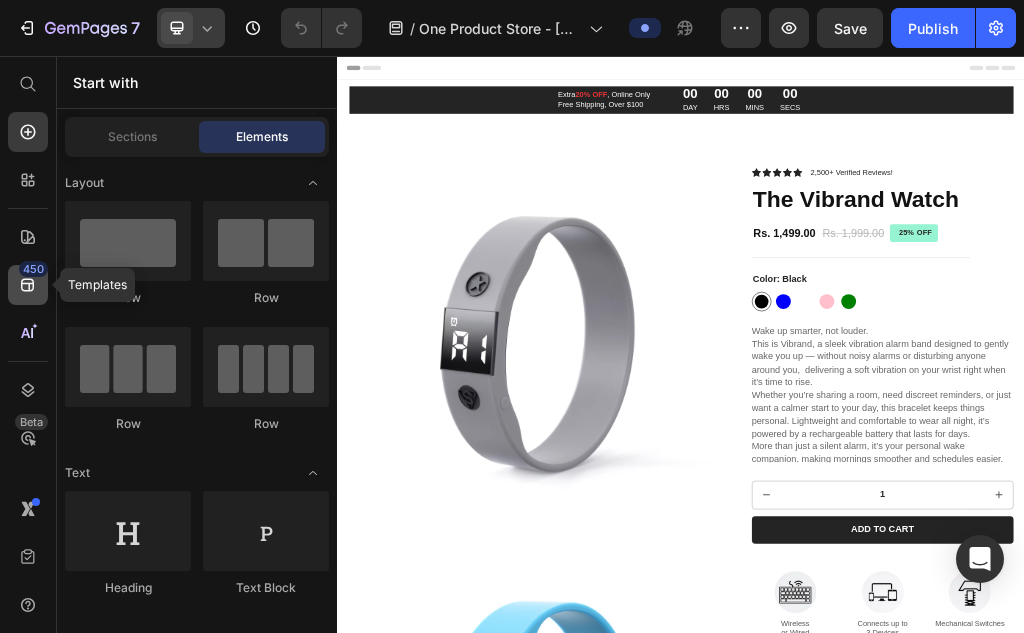 click 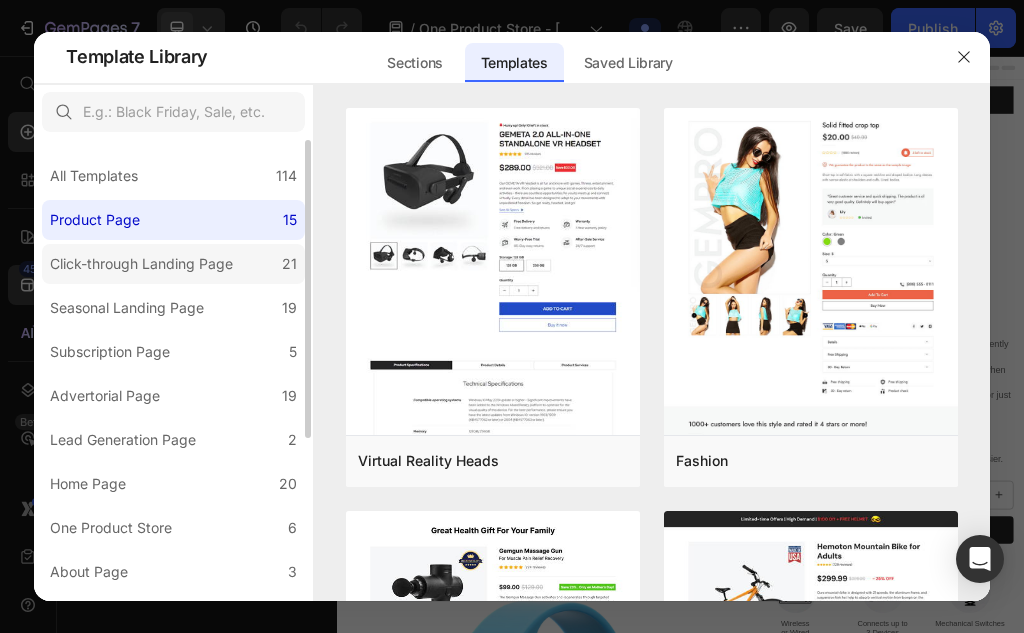 click on "Click-through Landing Page" at bounding box center (141, 264) 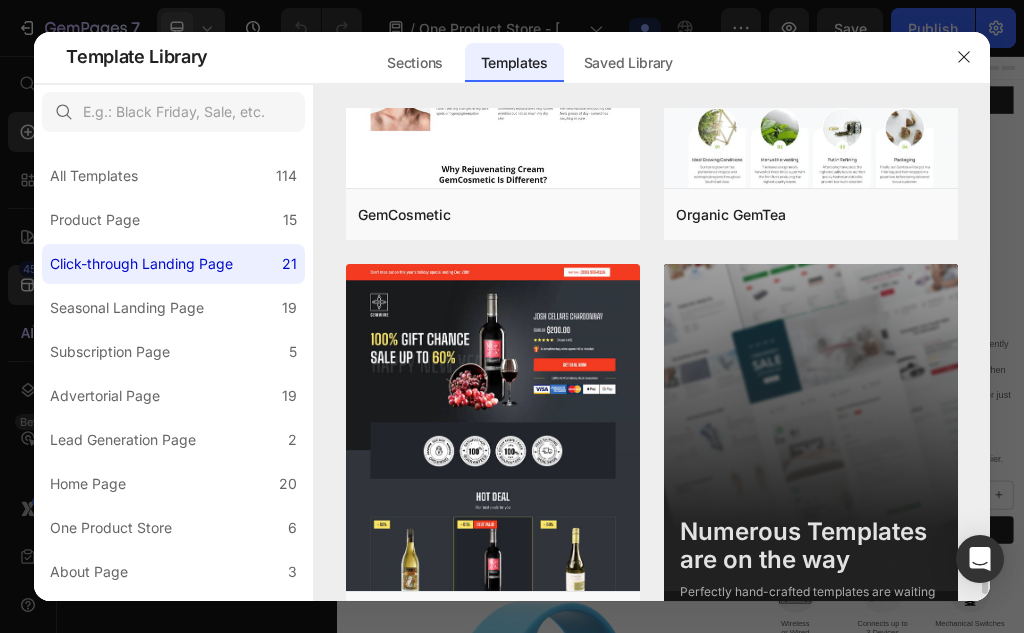 scroll, scrollTop: 3937, scrollLeft: 0, axis: vertical 